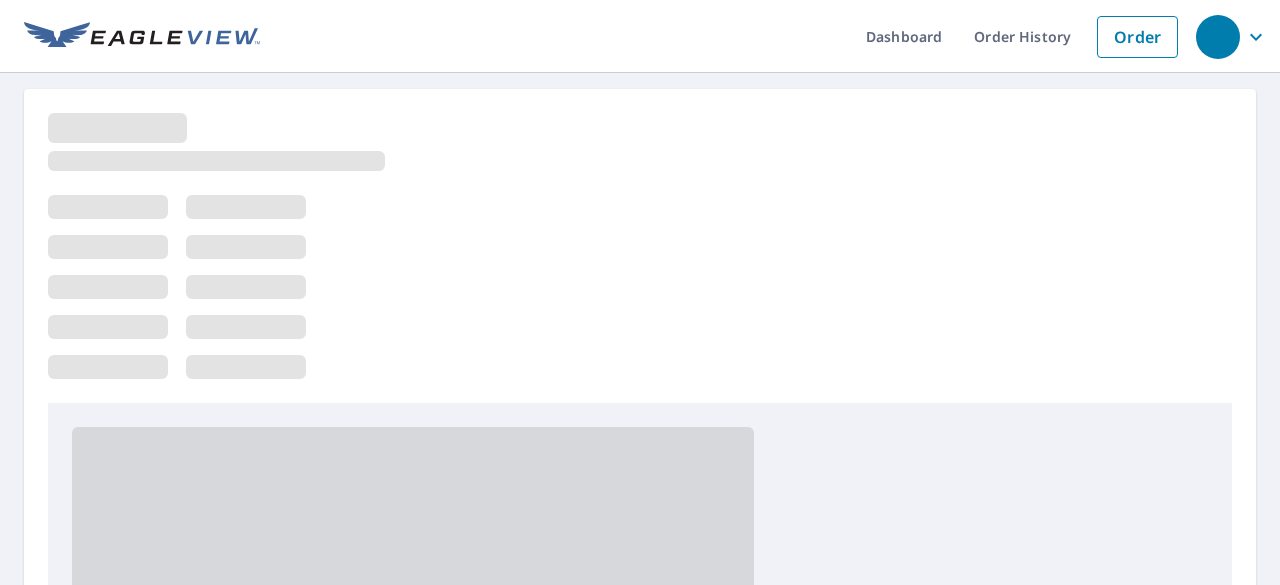 scroll, scrollTop: 0, scrollLeft: 0, axis: both 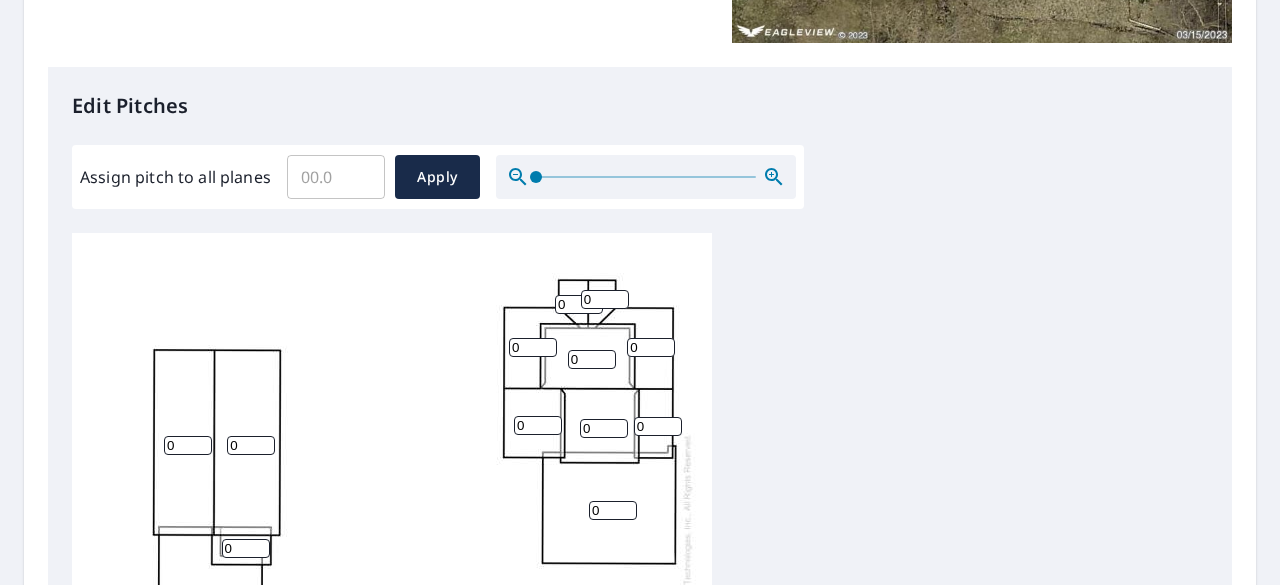 click on "0" at bounding box center [613, 510] 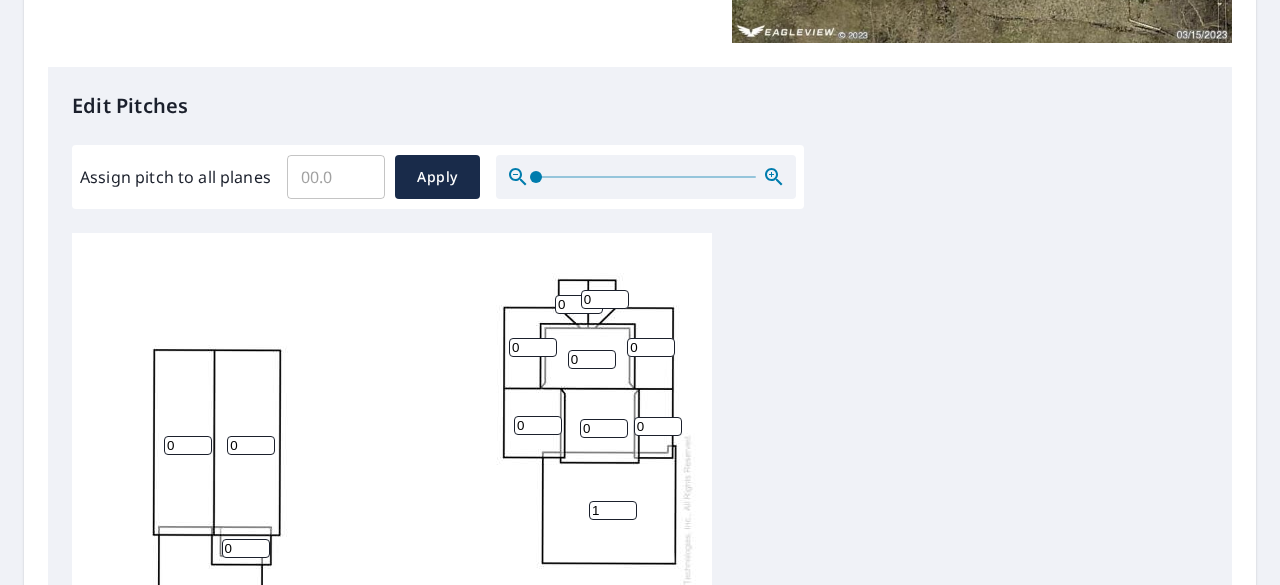 type on "1" 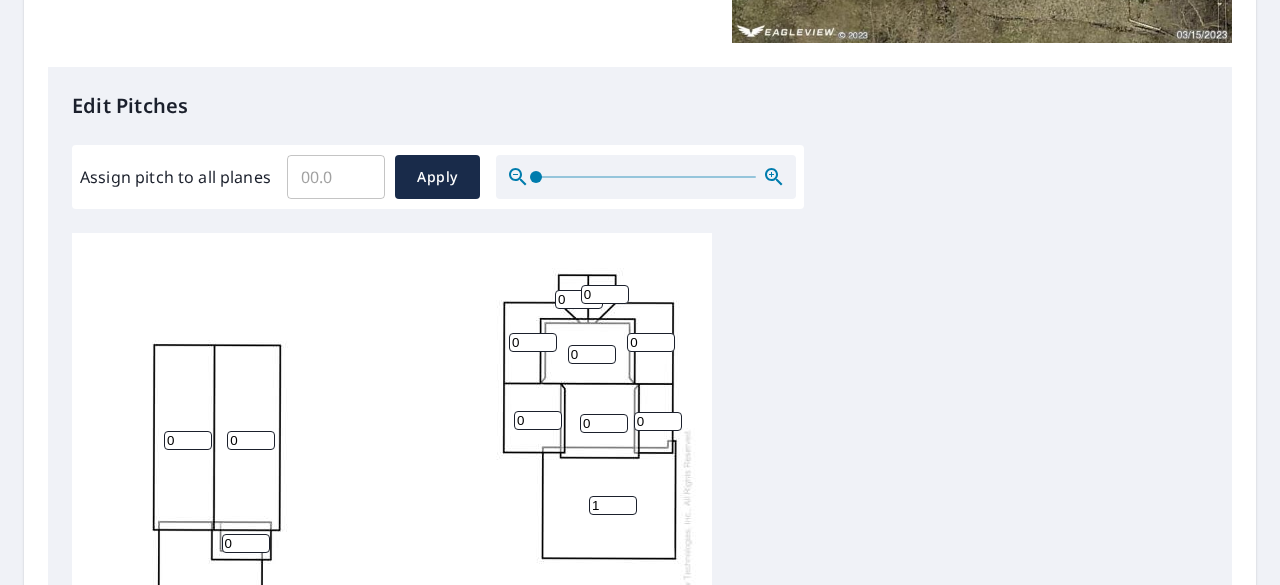 scroll, scrollTop: 0, scrollLeft: 0, axis: both 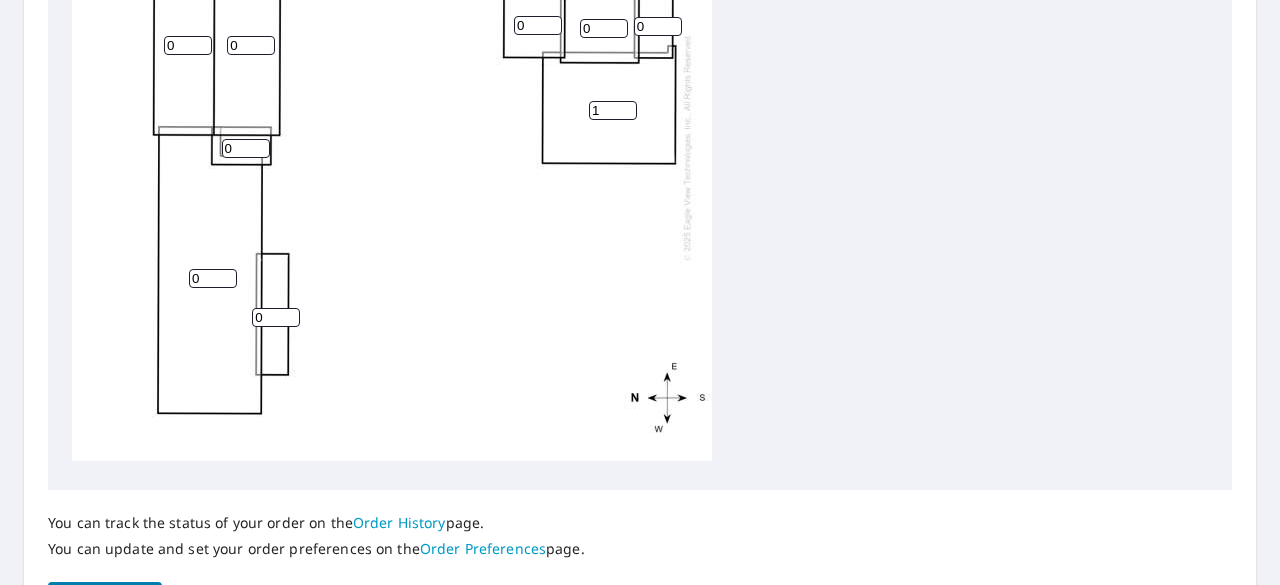 click on "0" at bounding box center (276, 317) 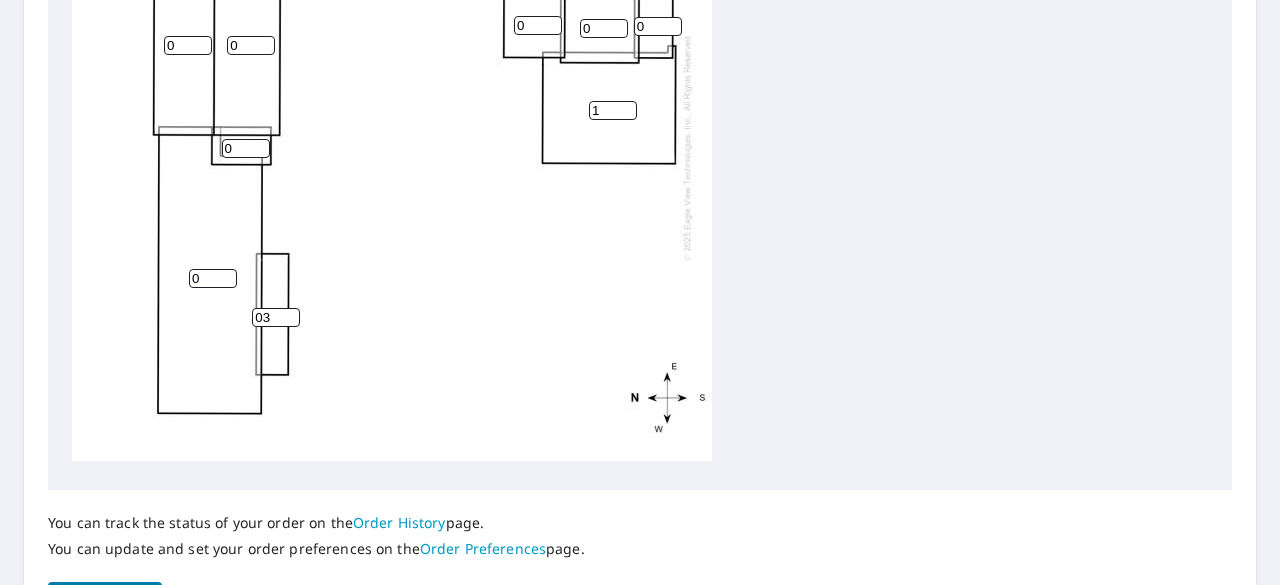 type on "0" 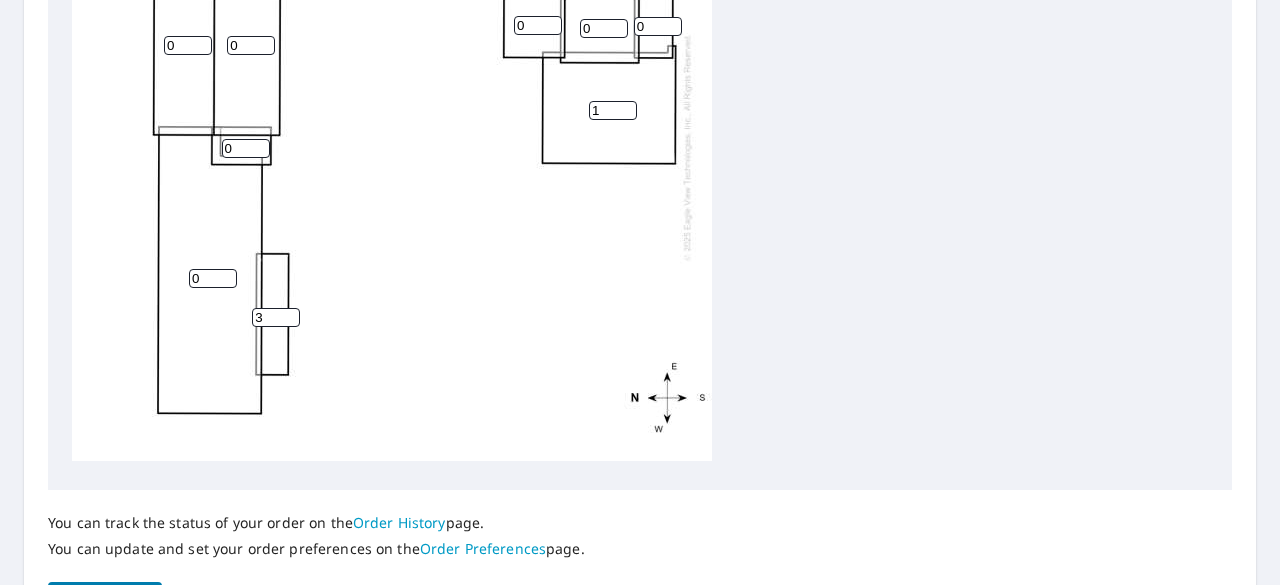type on "3" 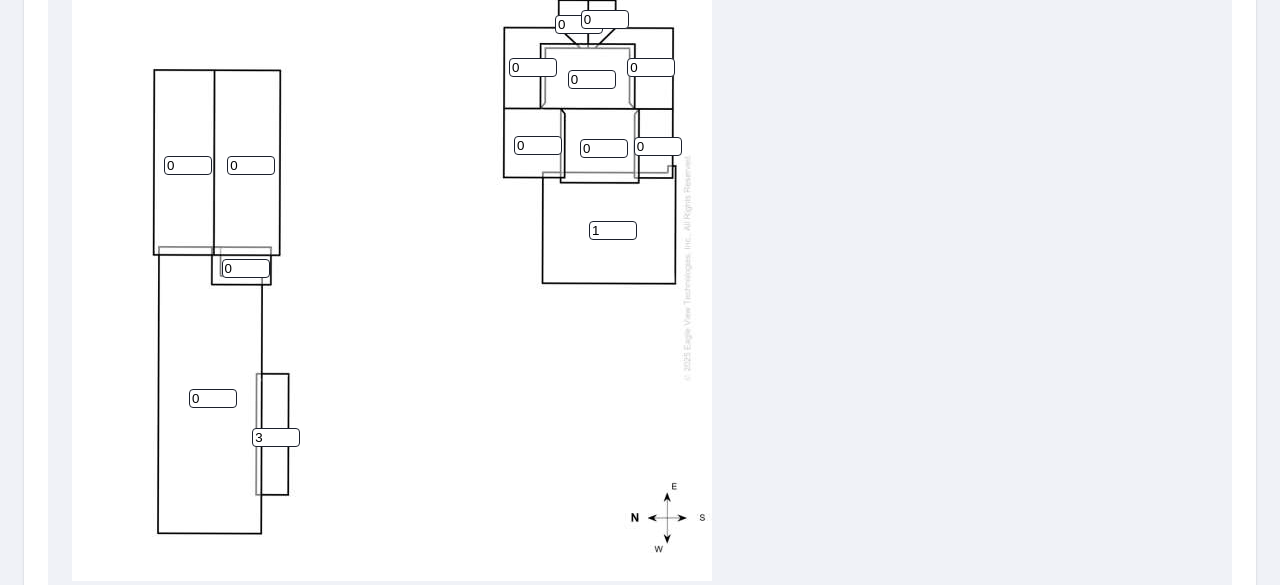 scroll, scrollTop: 737, scrollLeft: 0, axis: vertical 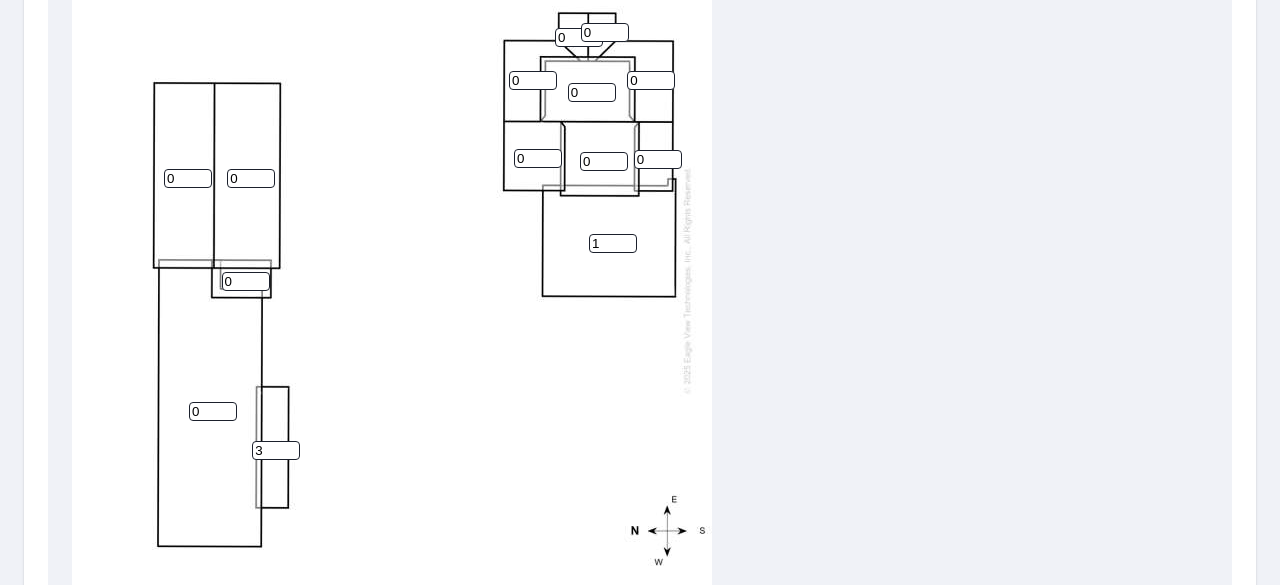click on "0" at bounding box center [251, 178] 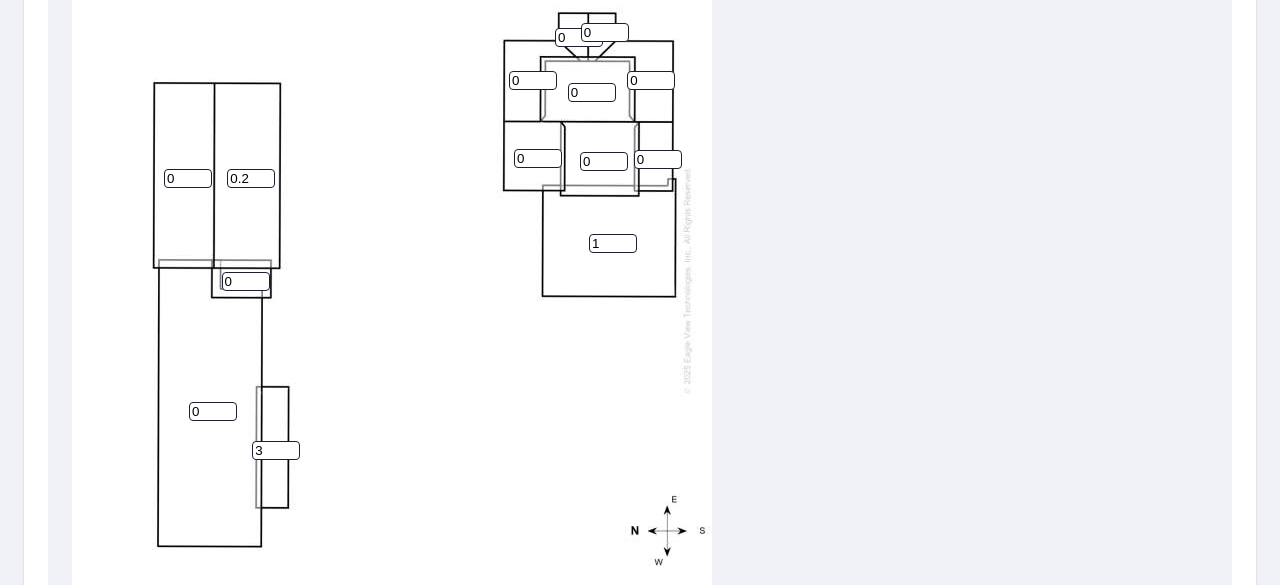 type on "0.2" 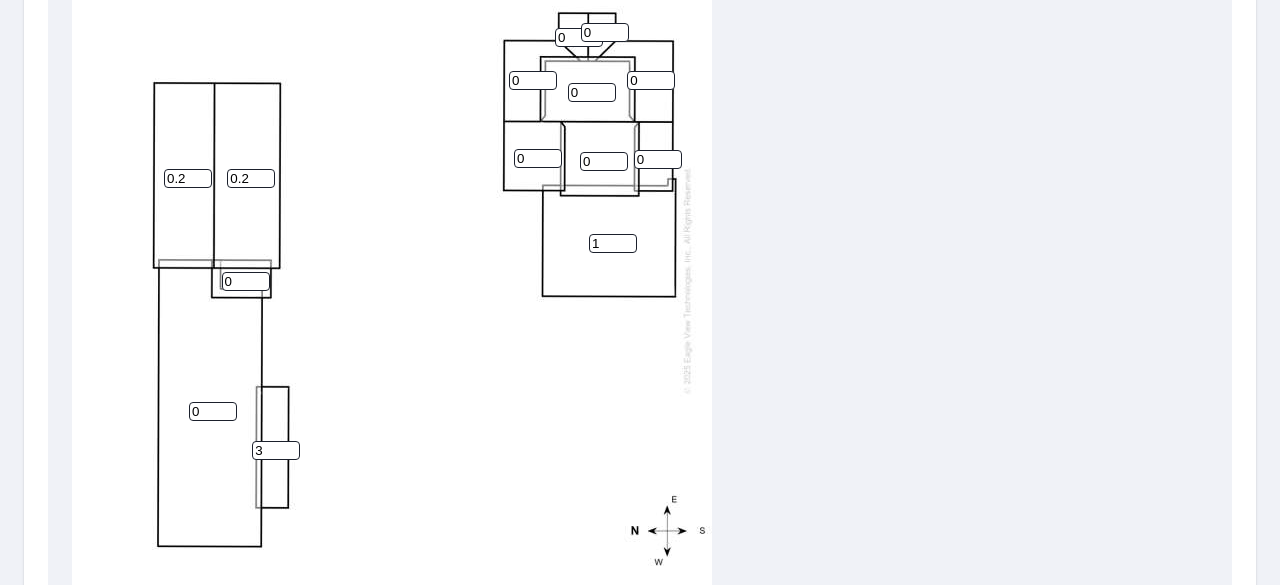 type on "0.2" 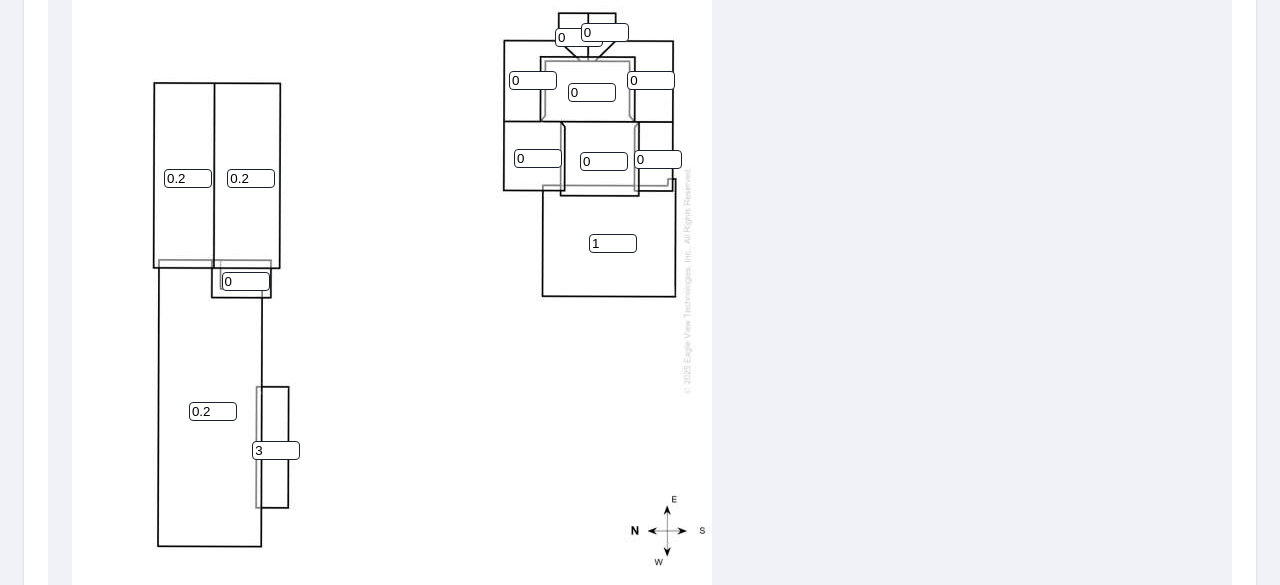 type on "0.2" 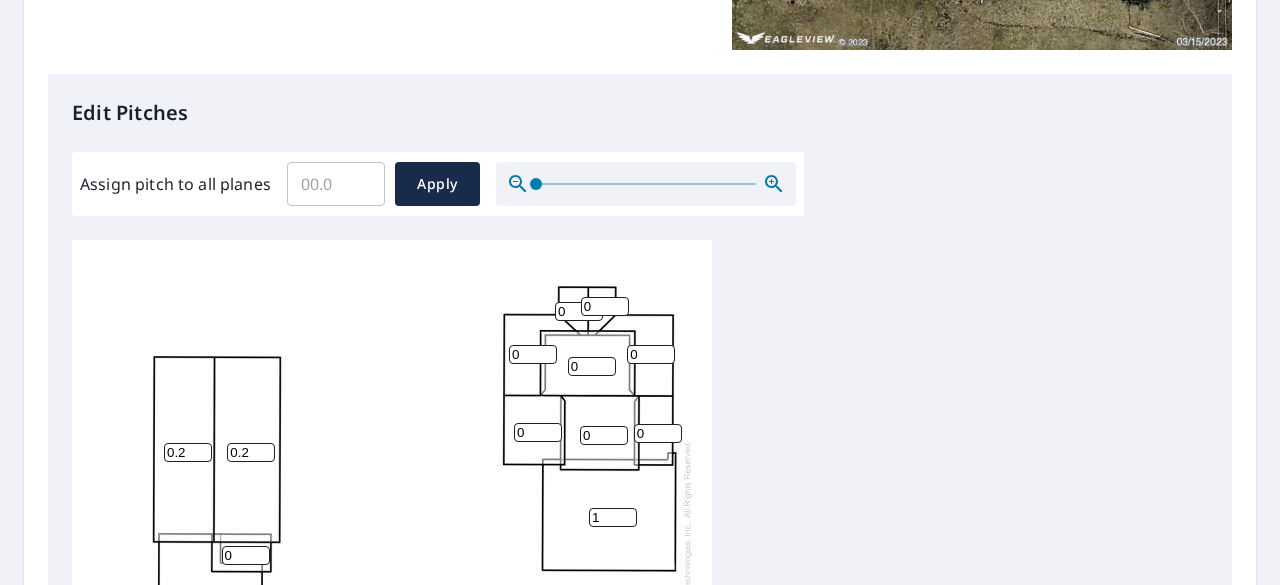 scroll, scrollTop: 464, scrollLeft: 0, axis: vertical 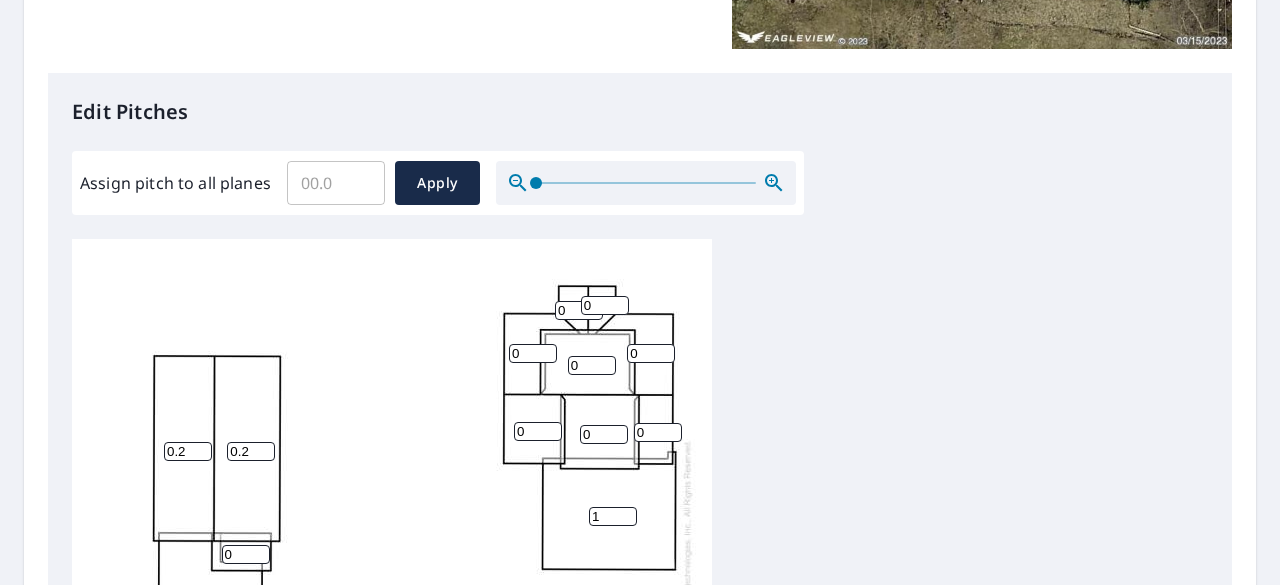 click on "0" at bounding box center [604, 434] 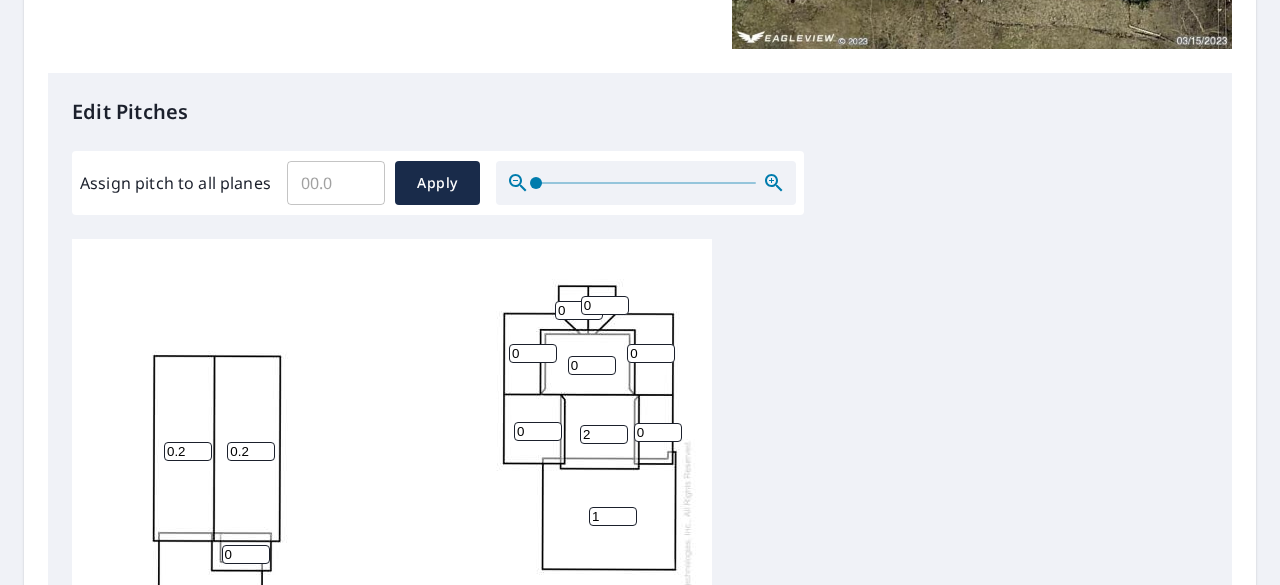 type on "2" 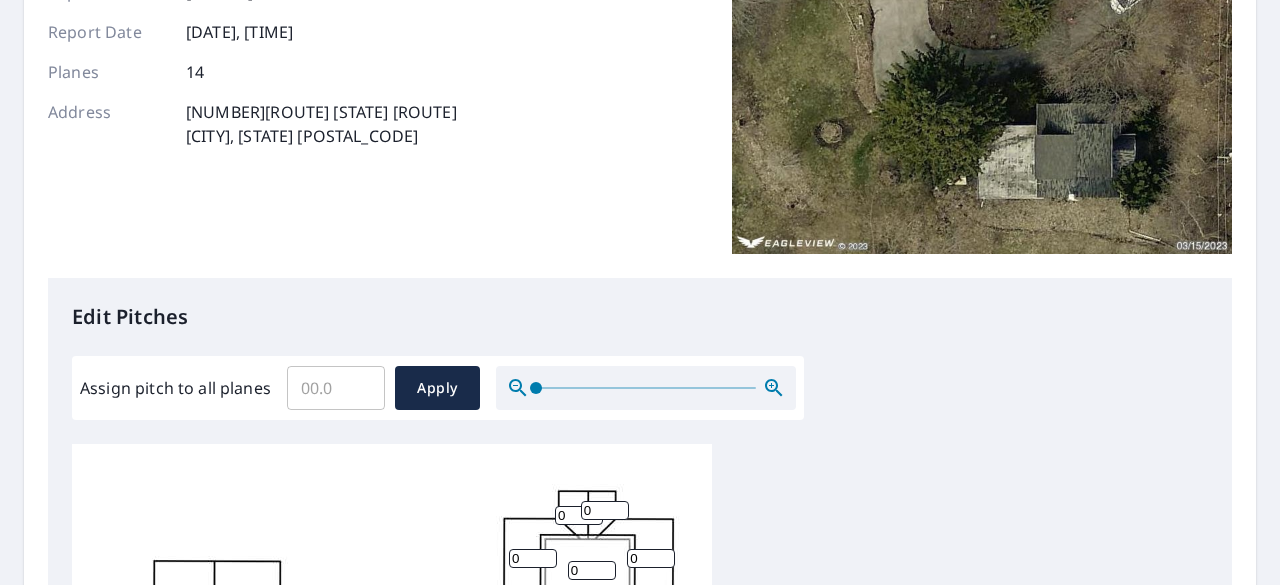 scroll, scrollTop: 392, scrollLeft: 0, axis: vertical 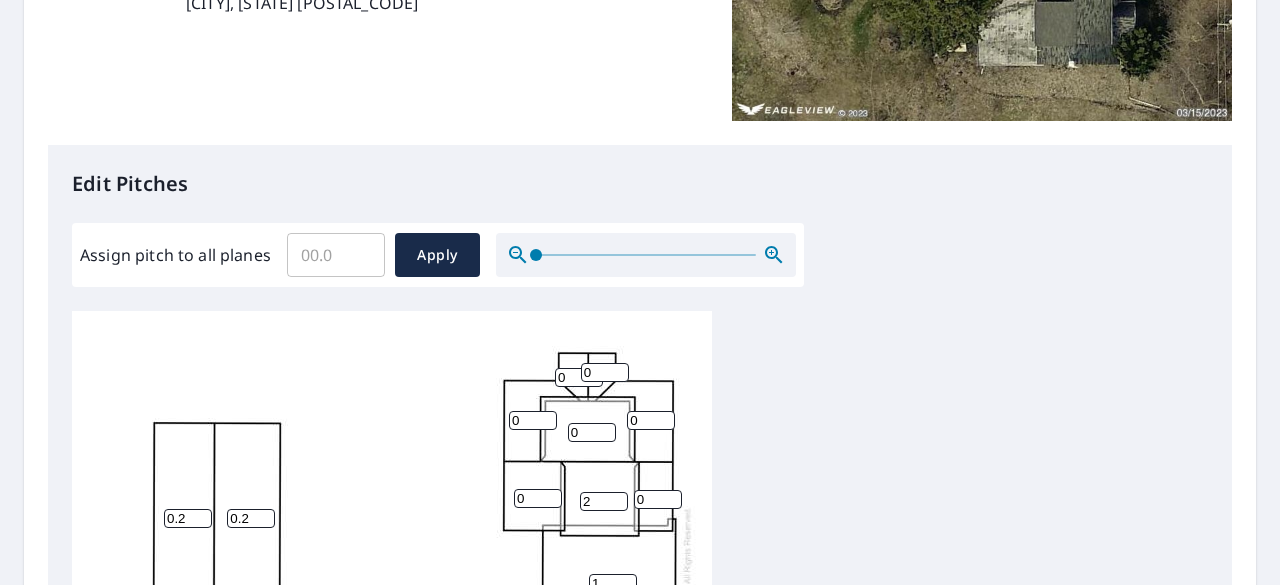 click on "0" at bounding box center [592, 432] 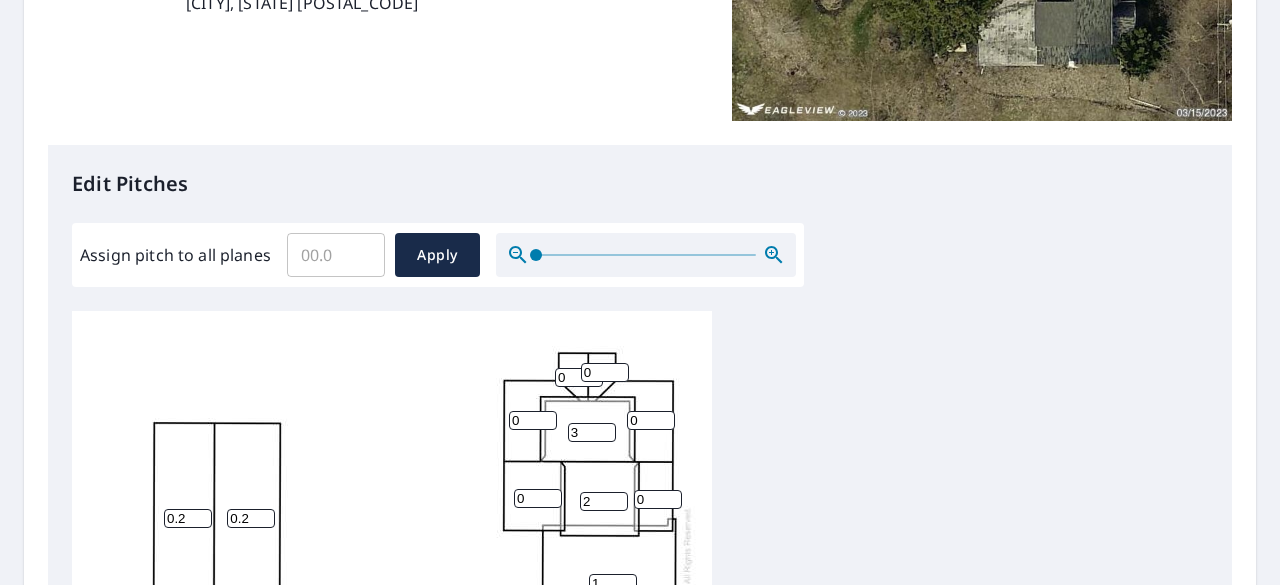 type on "3" 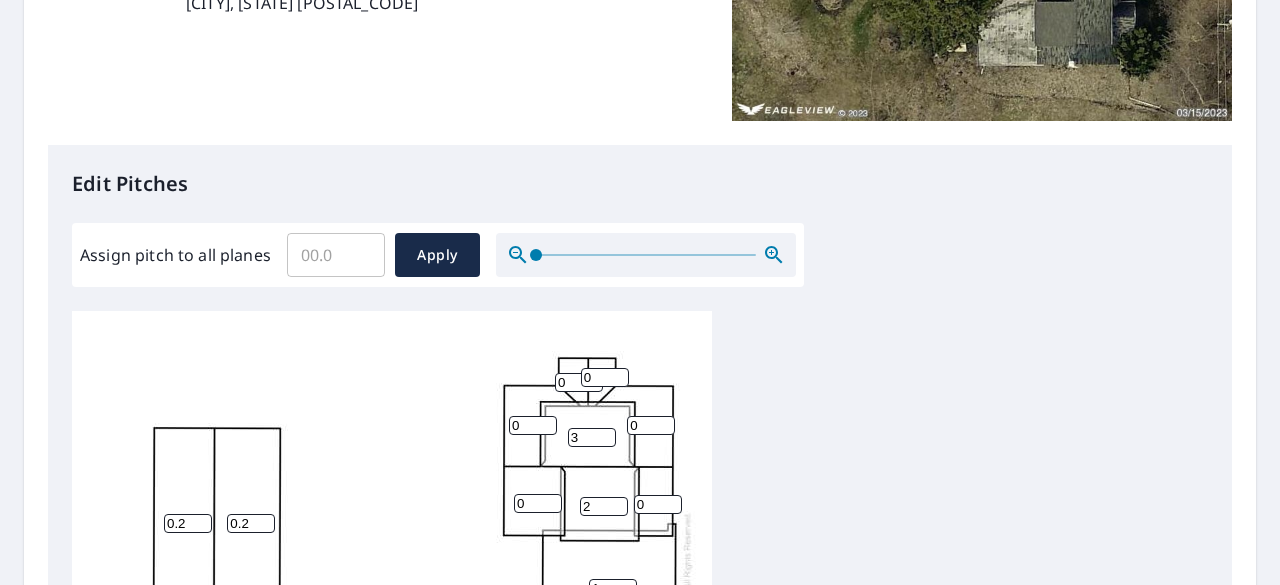 scroll, scrollTop: 393, scrollLeft: 0, axis: vertical 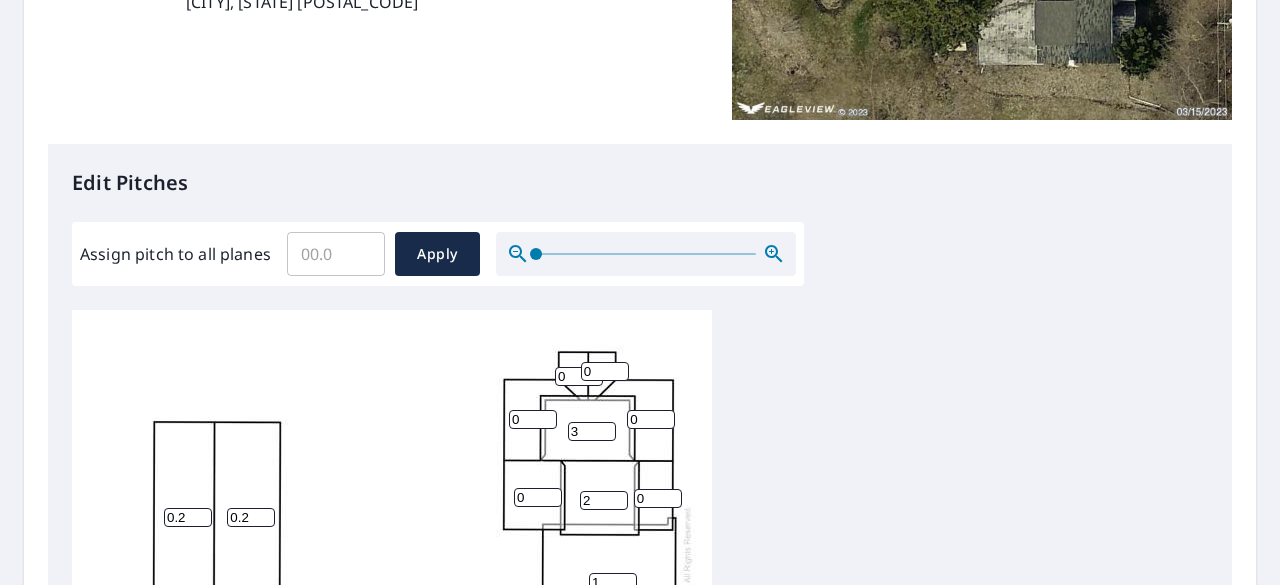 click on "0" at bounding box center (658, 498) 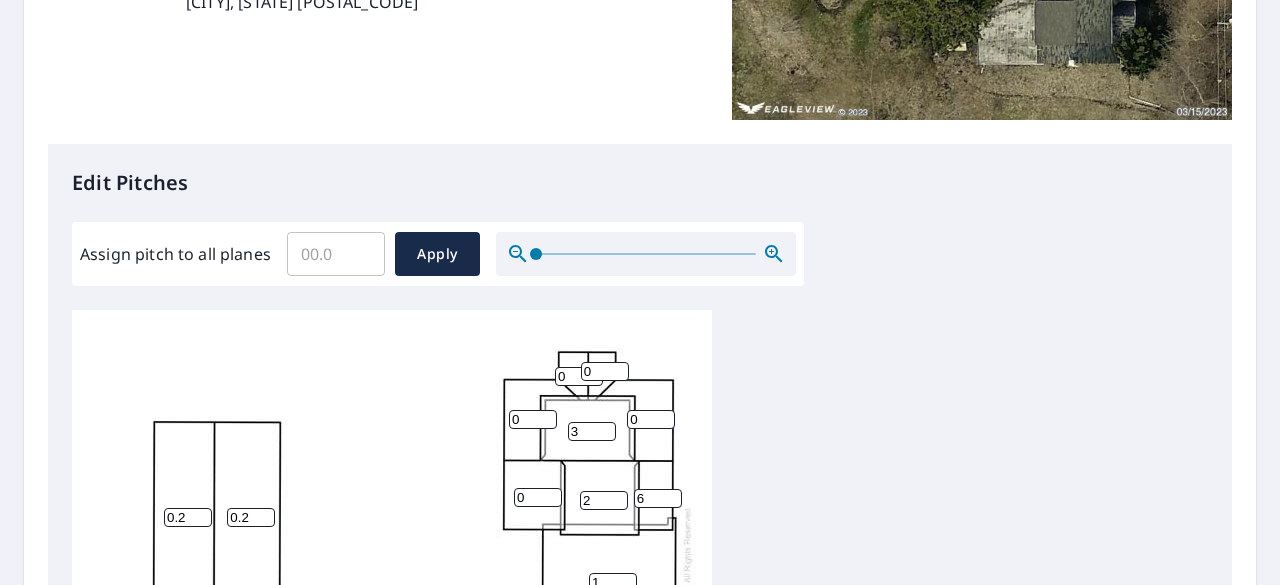 type on "6" 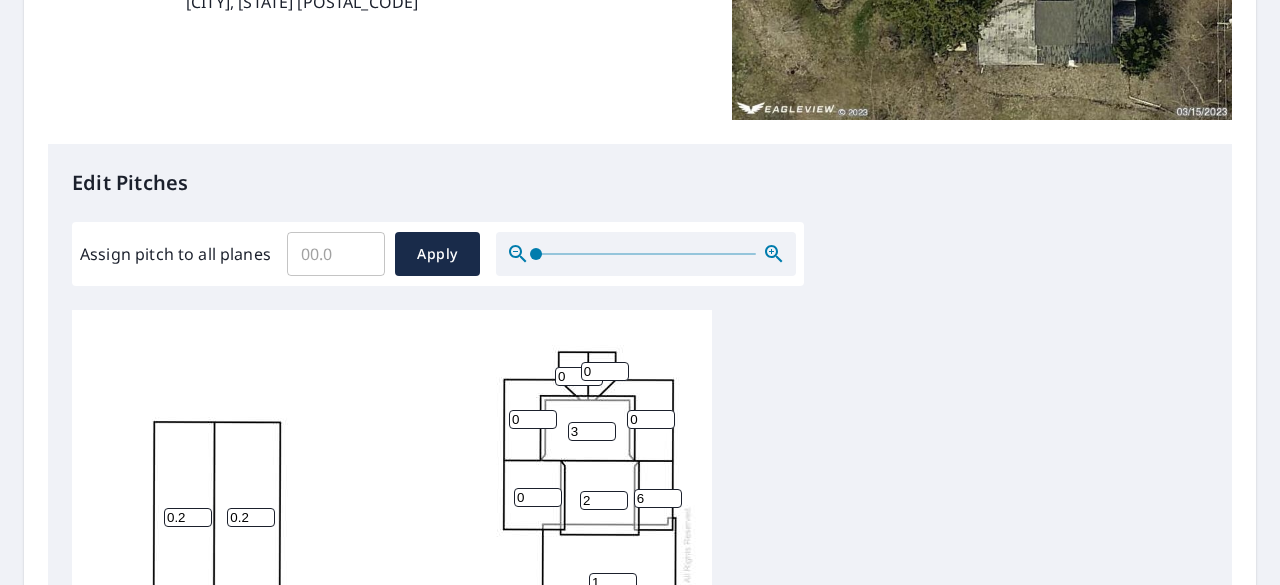 click on "0" at bounding box center (538, 497) 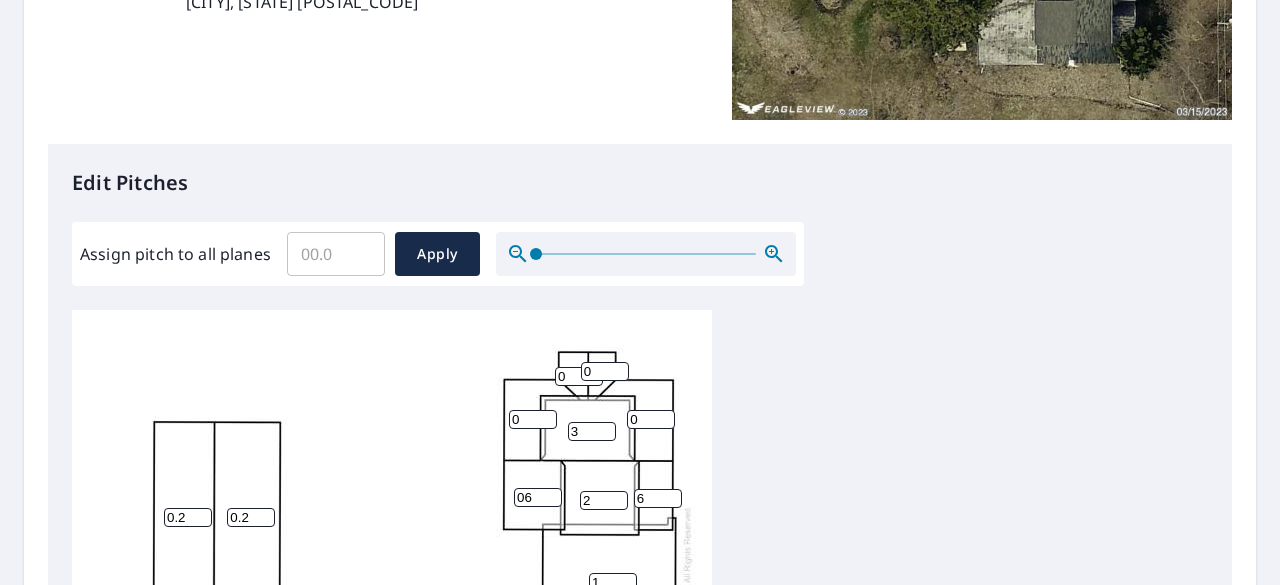type on "0" 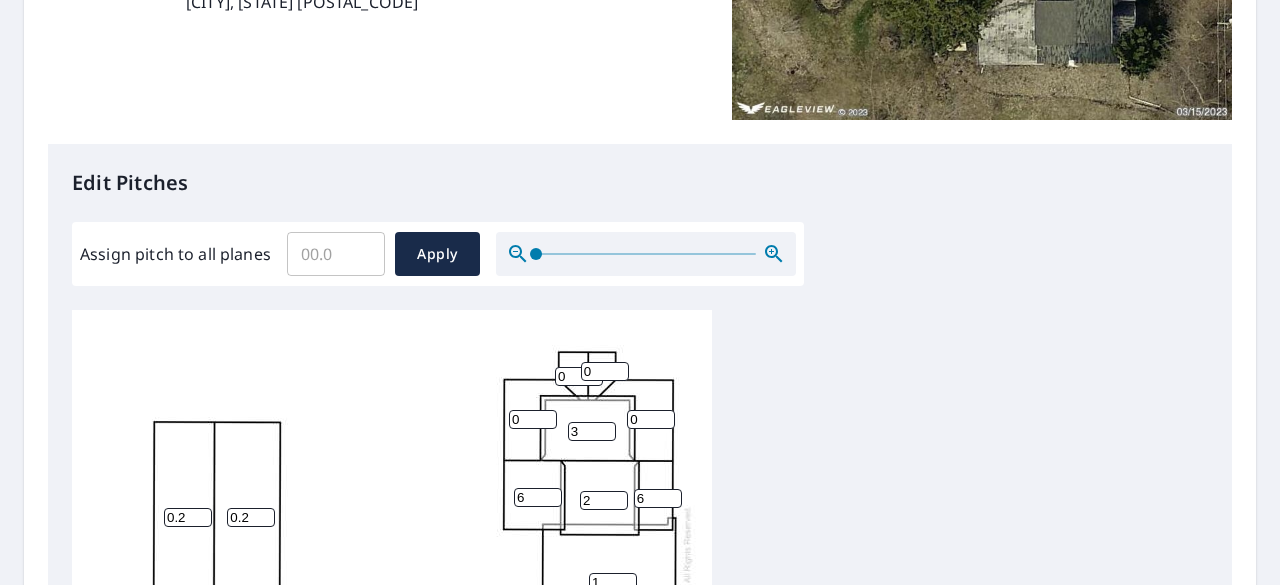 type on "6" 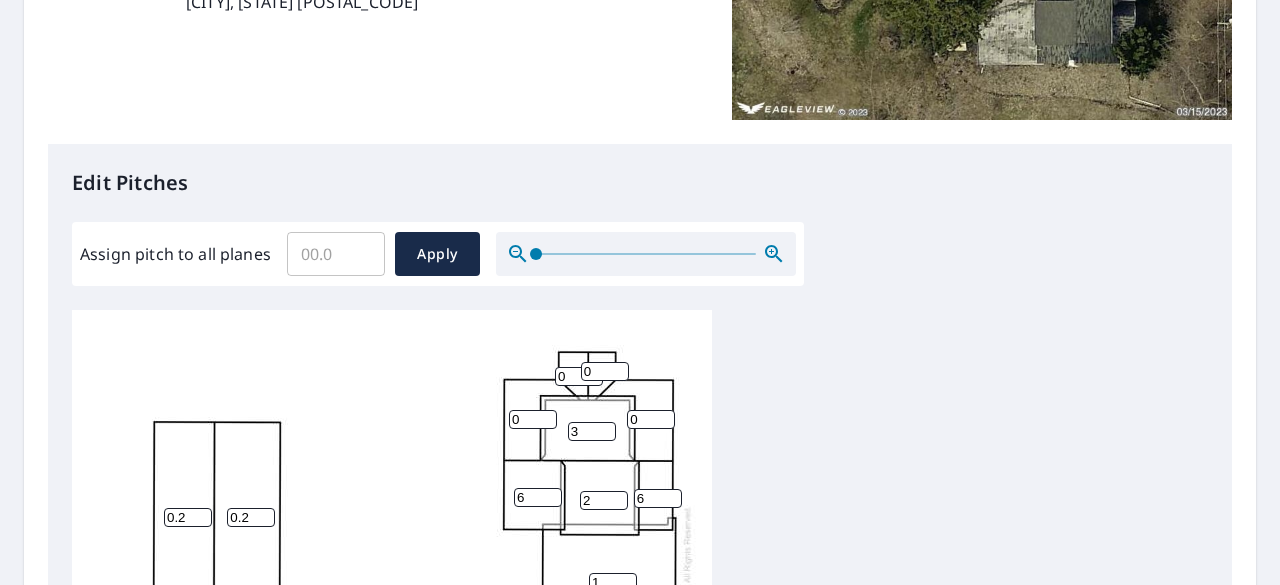 click on "0" at bounding box center (533, 419) 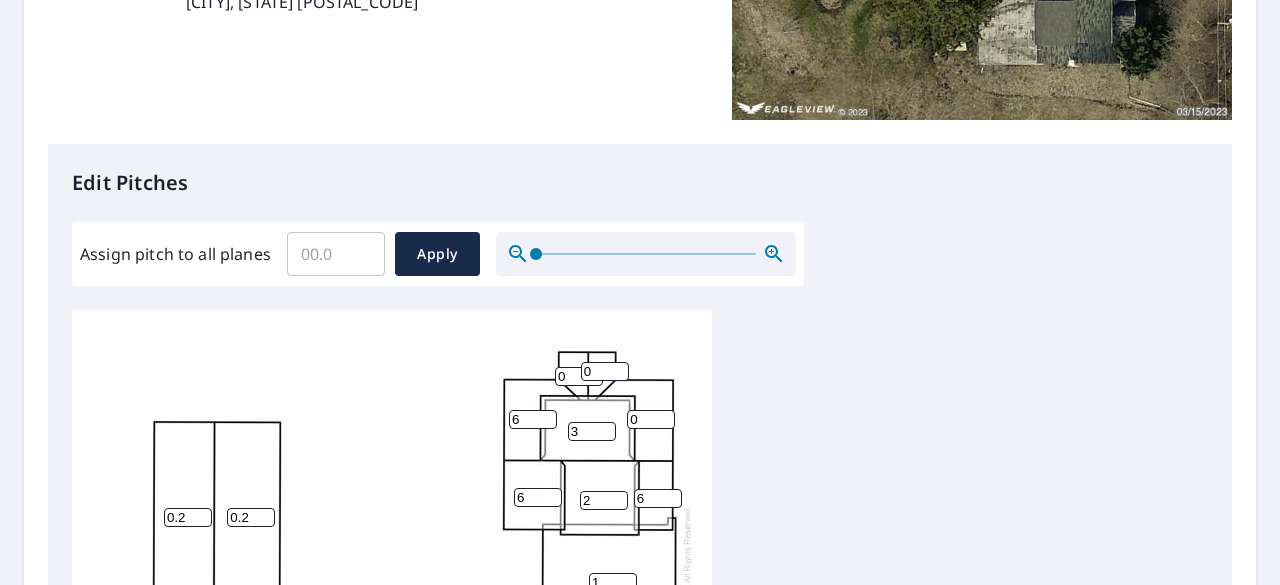 type on "6" 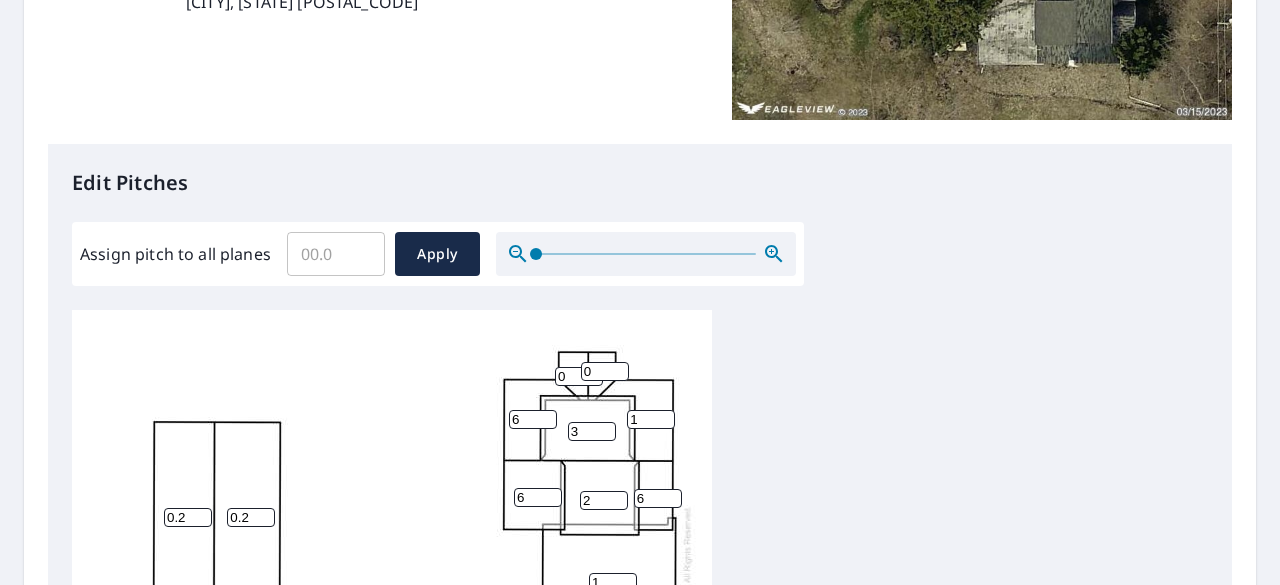 click on "1" at bounding box center (651, 419) 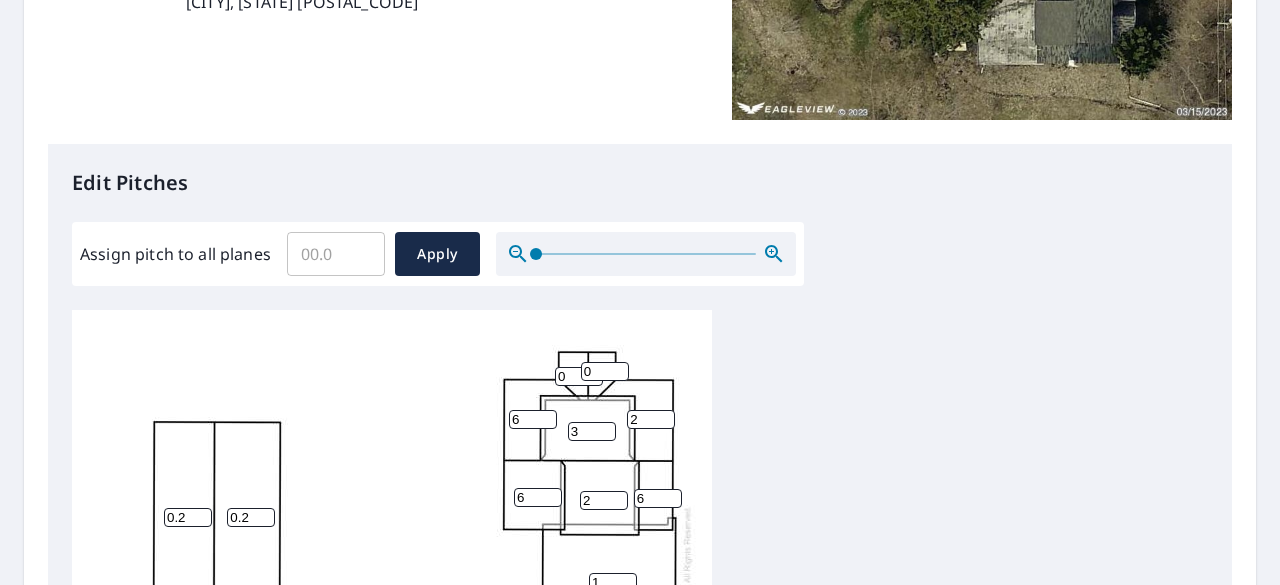 click on "2" at bounding box center (651, 419) 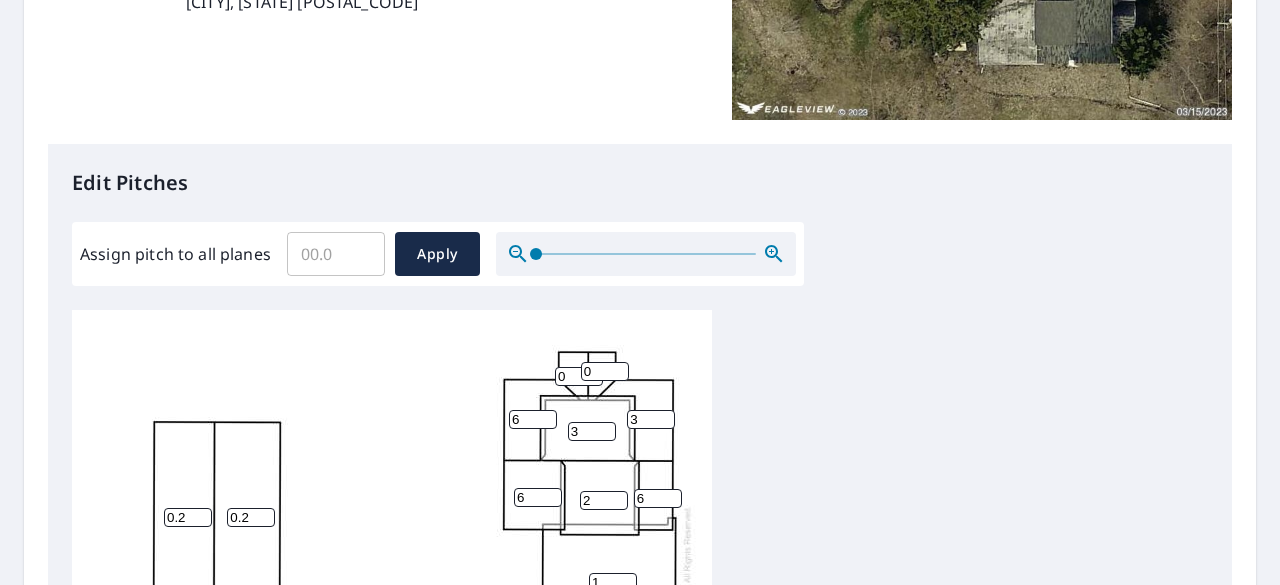 click on "3" at bounding box center (651, 419) 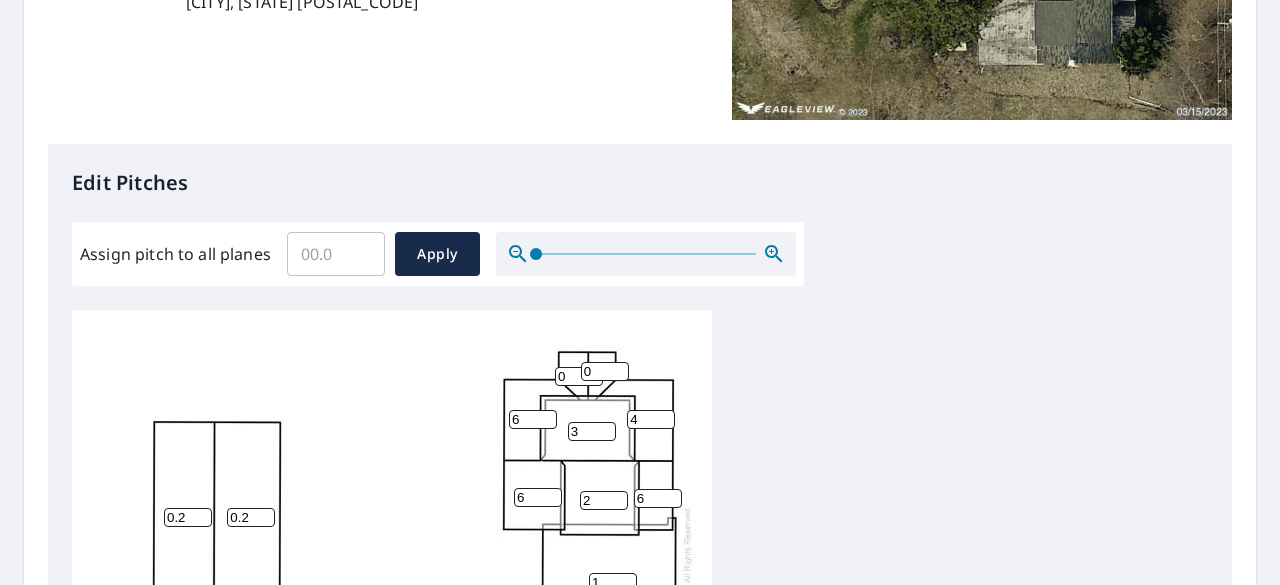 click on "4" at bounding box center [651, 419] 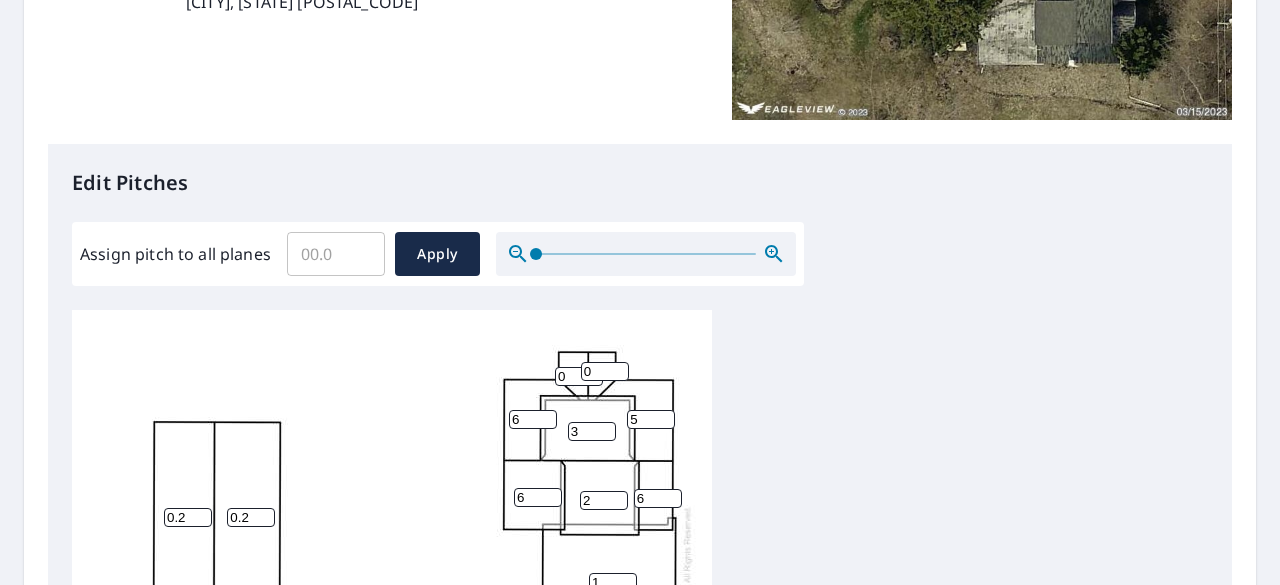 click on "5" at bounding box center [651, 419] 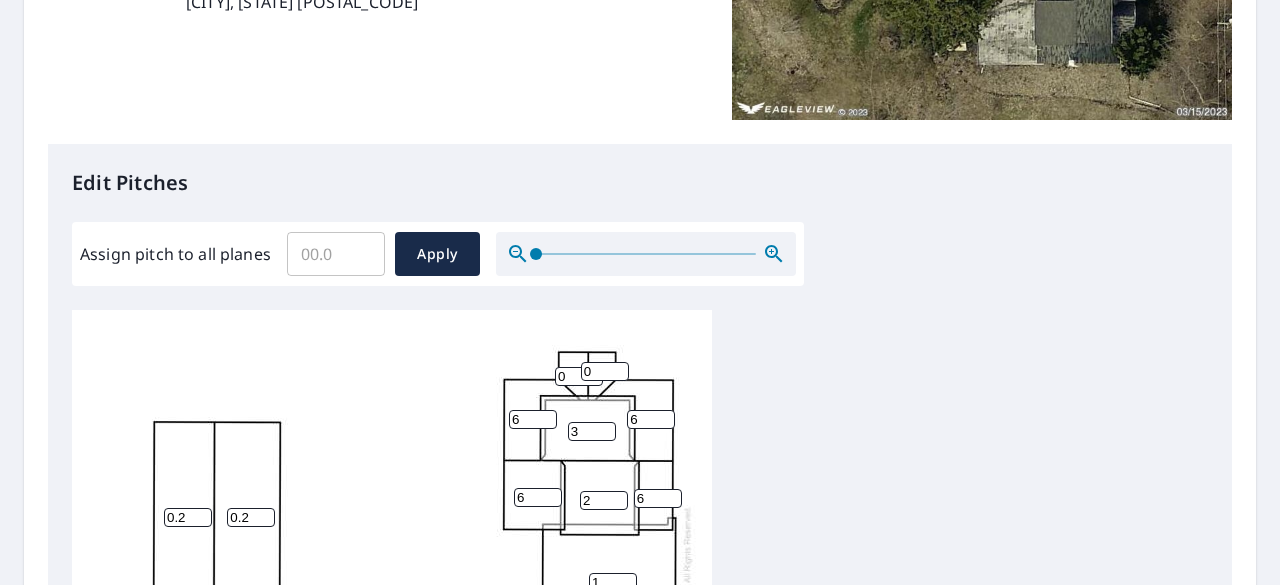 type on "6" 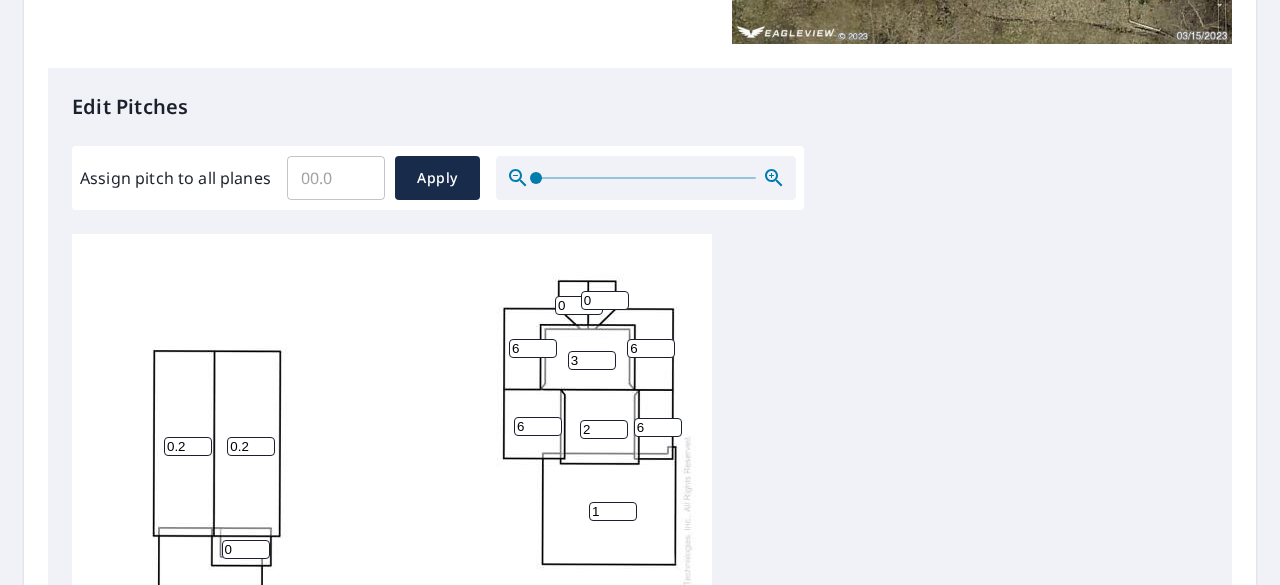 scroll, scrollTop: 473, scrollLeft: 0, axis: vertical 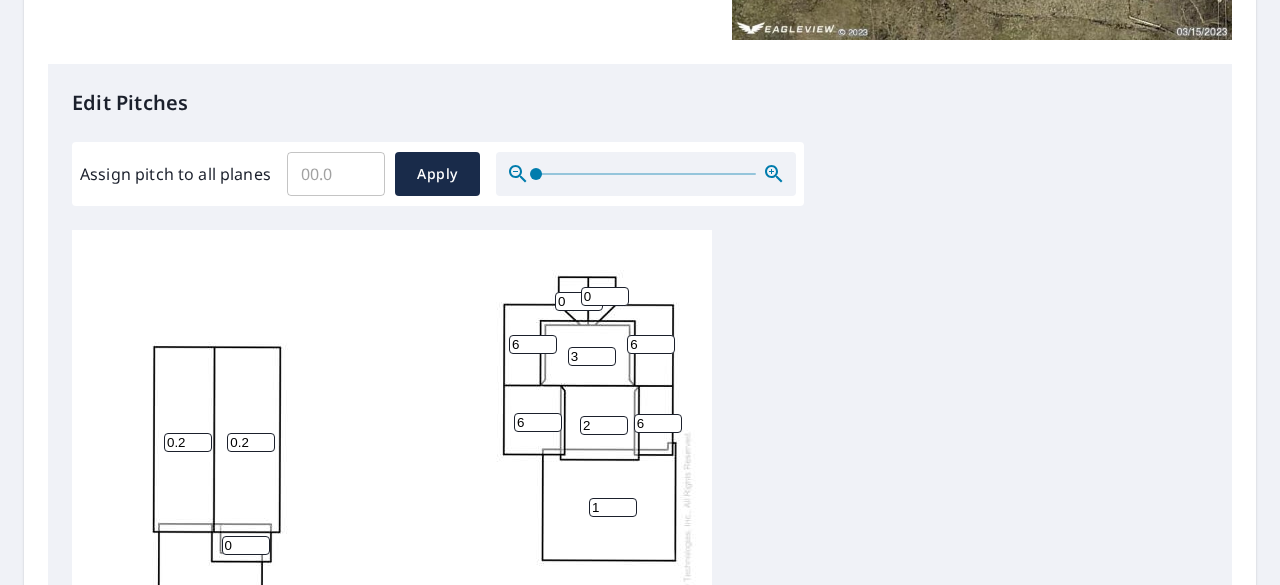 click on "0.2 1 0.2 0.2 3 2 6 6 3 6 6 0 0 0" at bounding box center [392, 544] 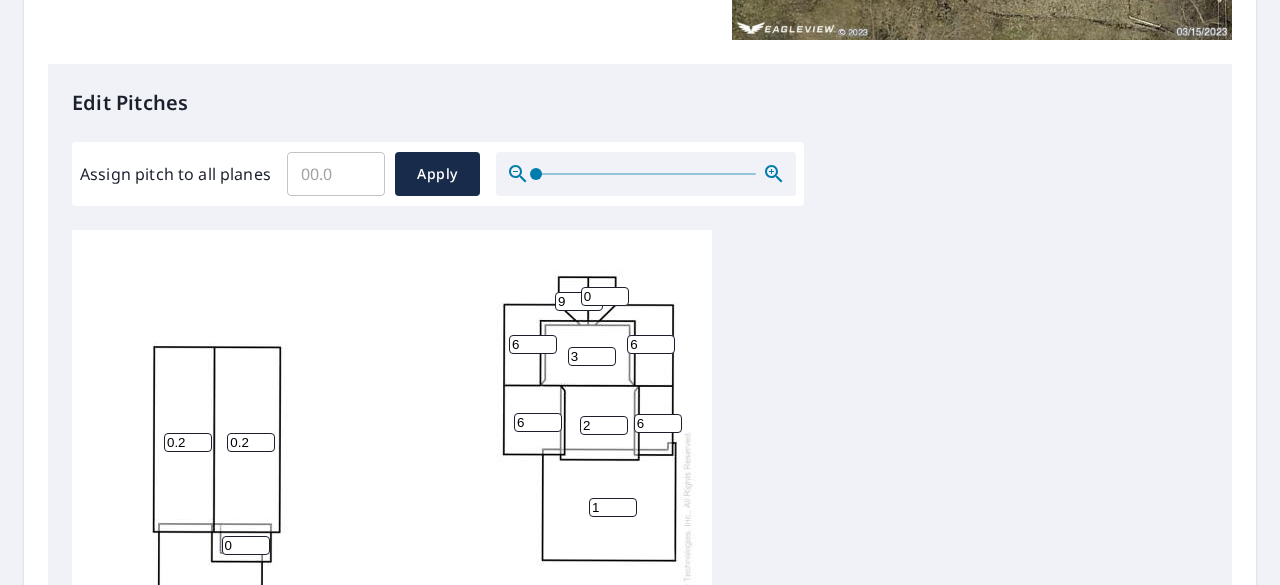 type on "9" 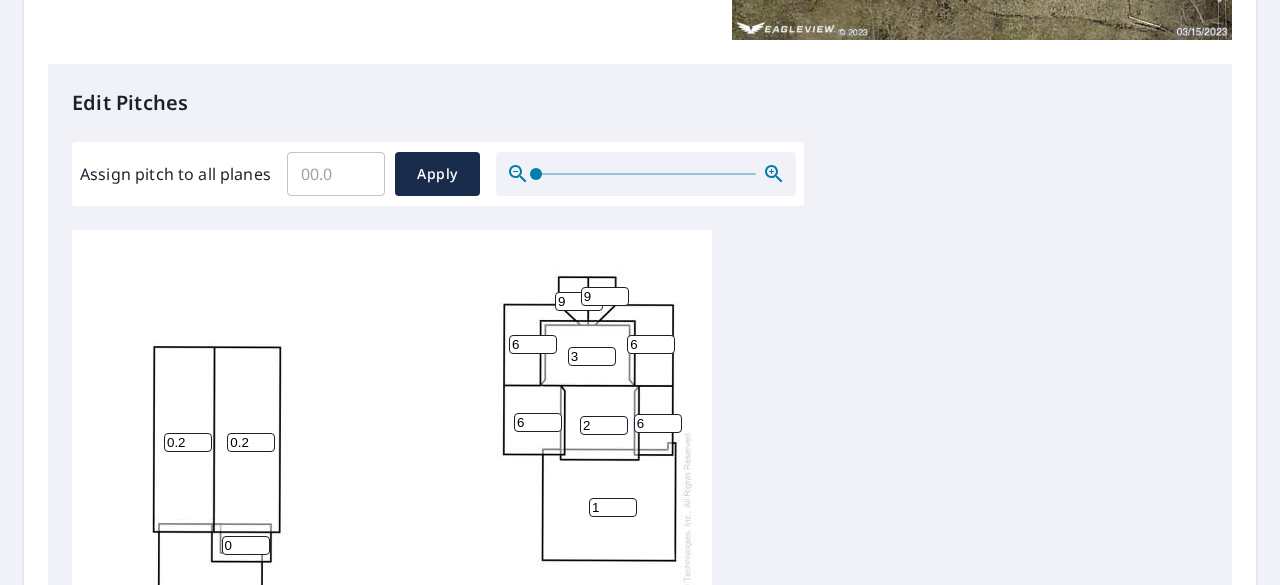 type on "9" 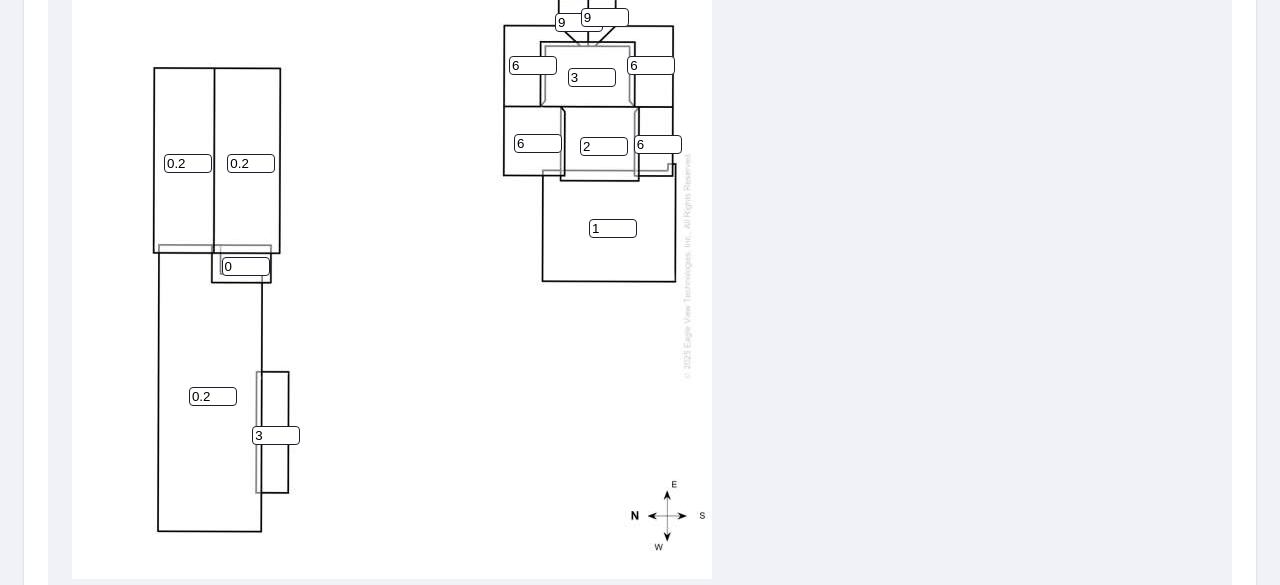 scroll, scrollTop: 996, scrollLeft: 0, axis: vertical 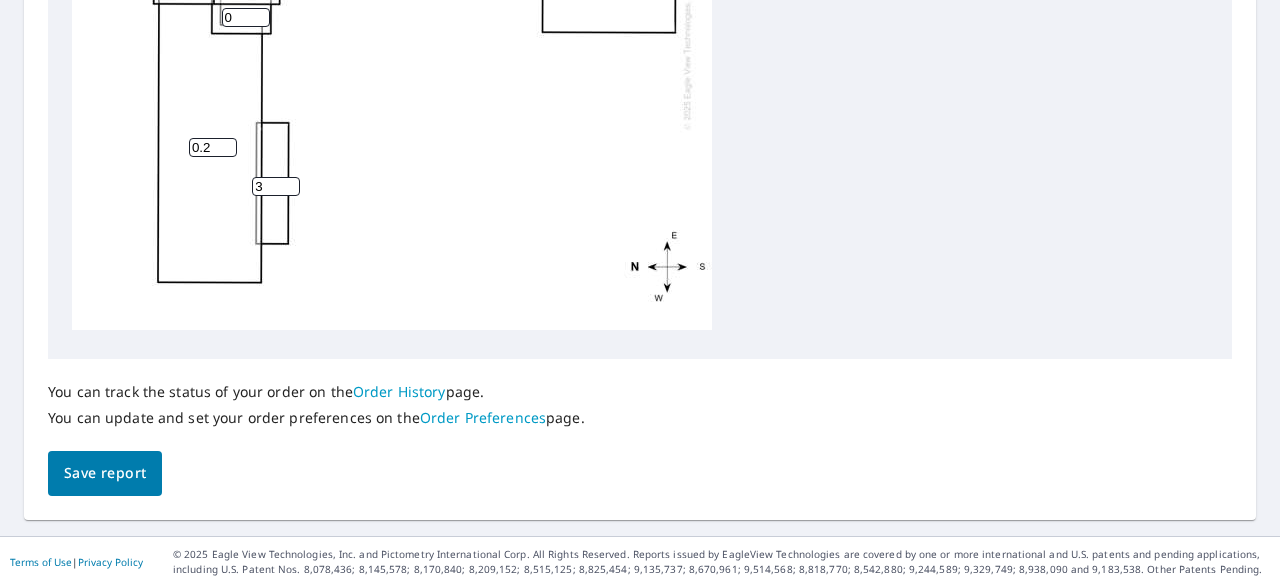 click on "Save report" at bounding box center (105, 473) 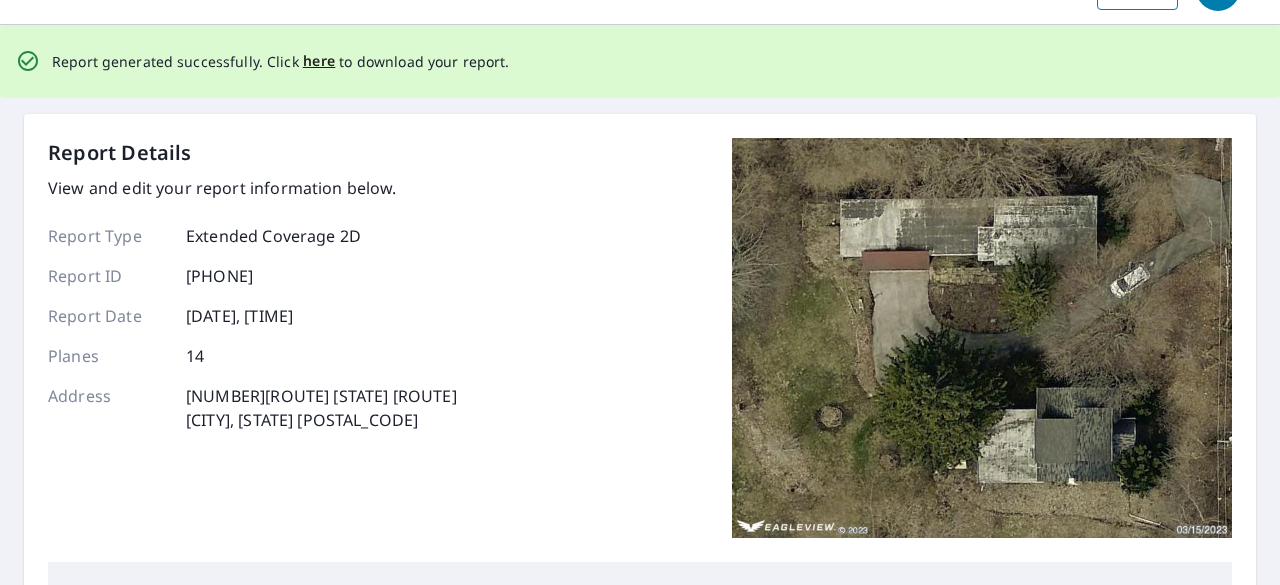 scroll, scrollTop: 0, scrollLeft: 0, axis: both 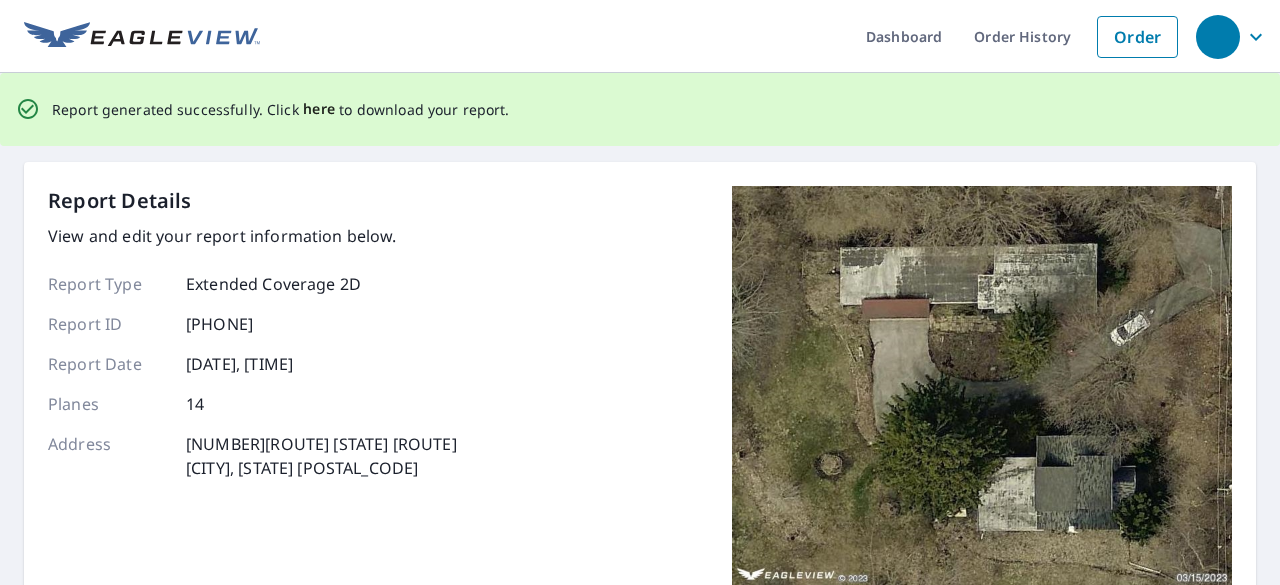 click on "here" at bounding box center (319, 109) 